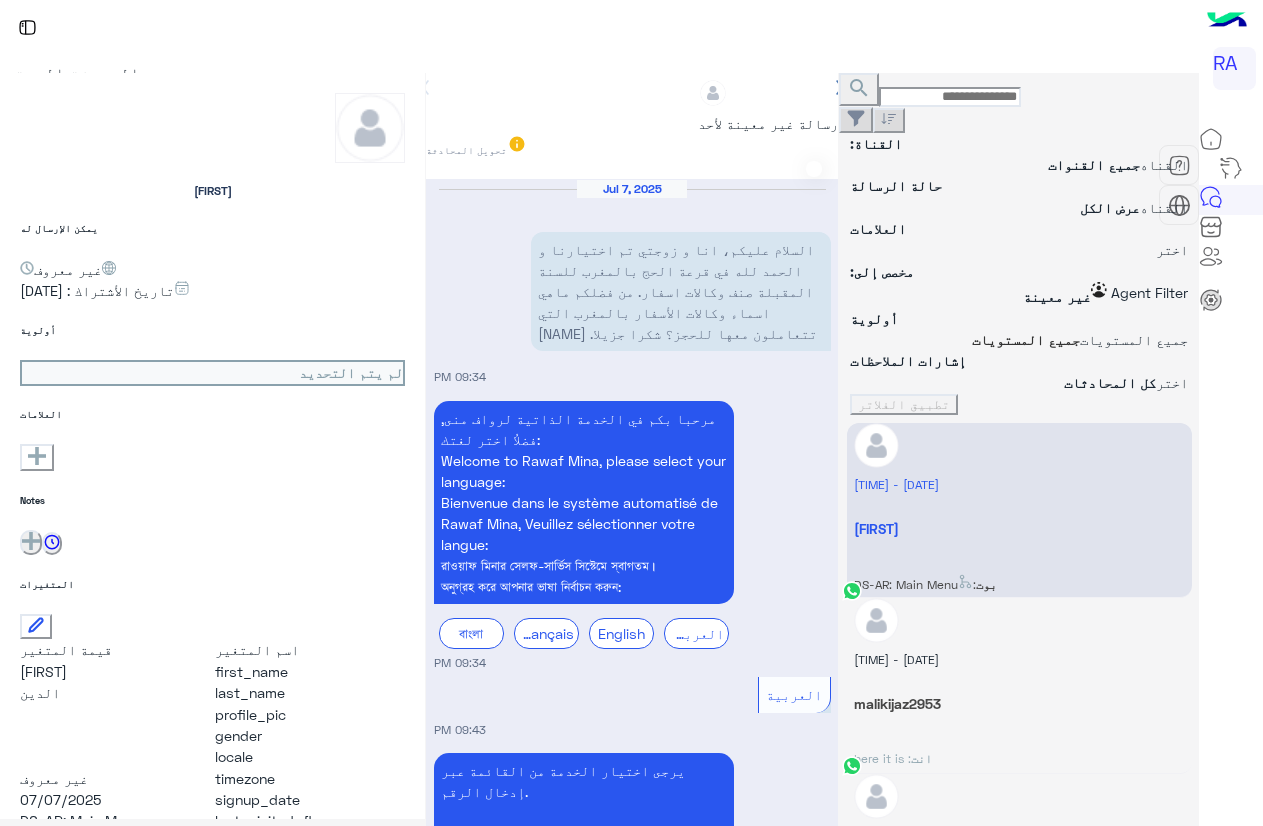 scroll, scrollTop: 0, scrollLeft: 0, axis: both 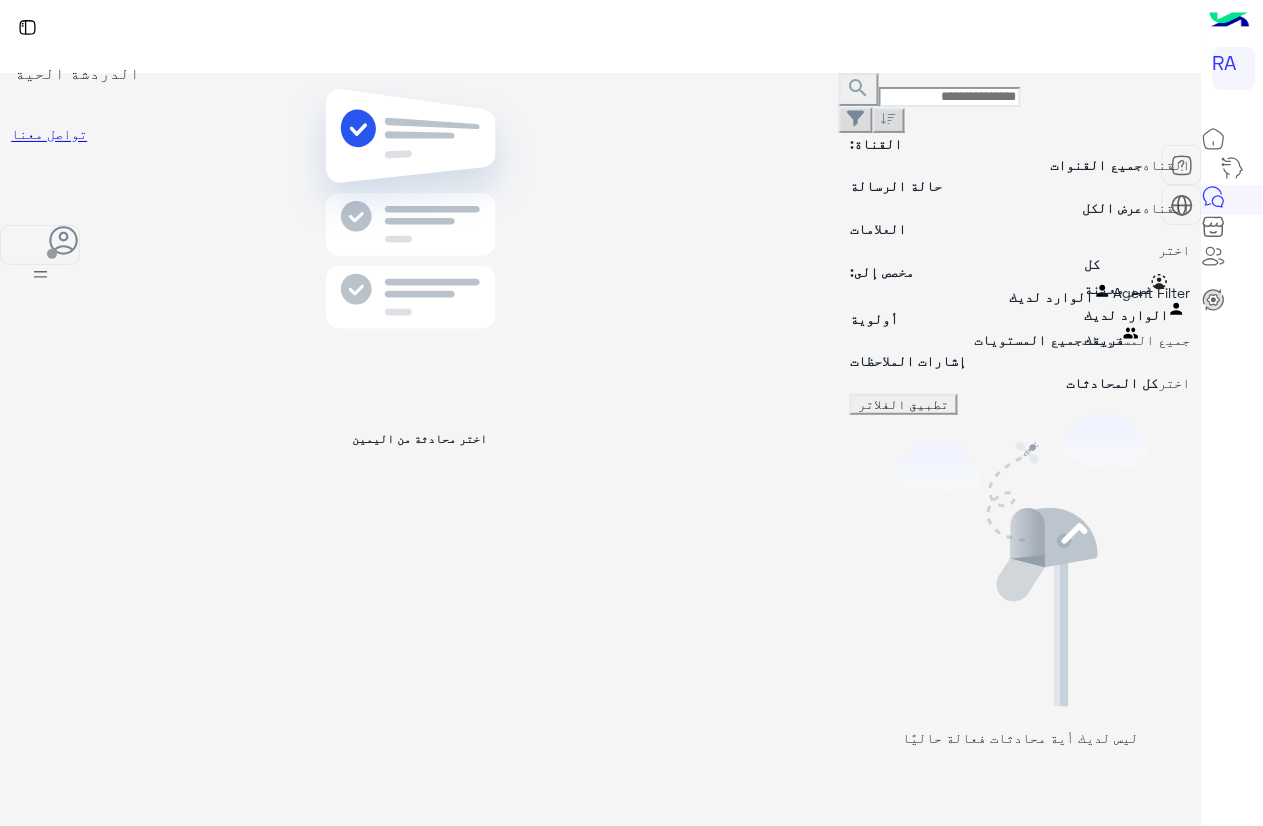 click at bounding box center (850, 294) 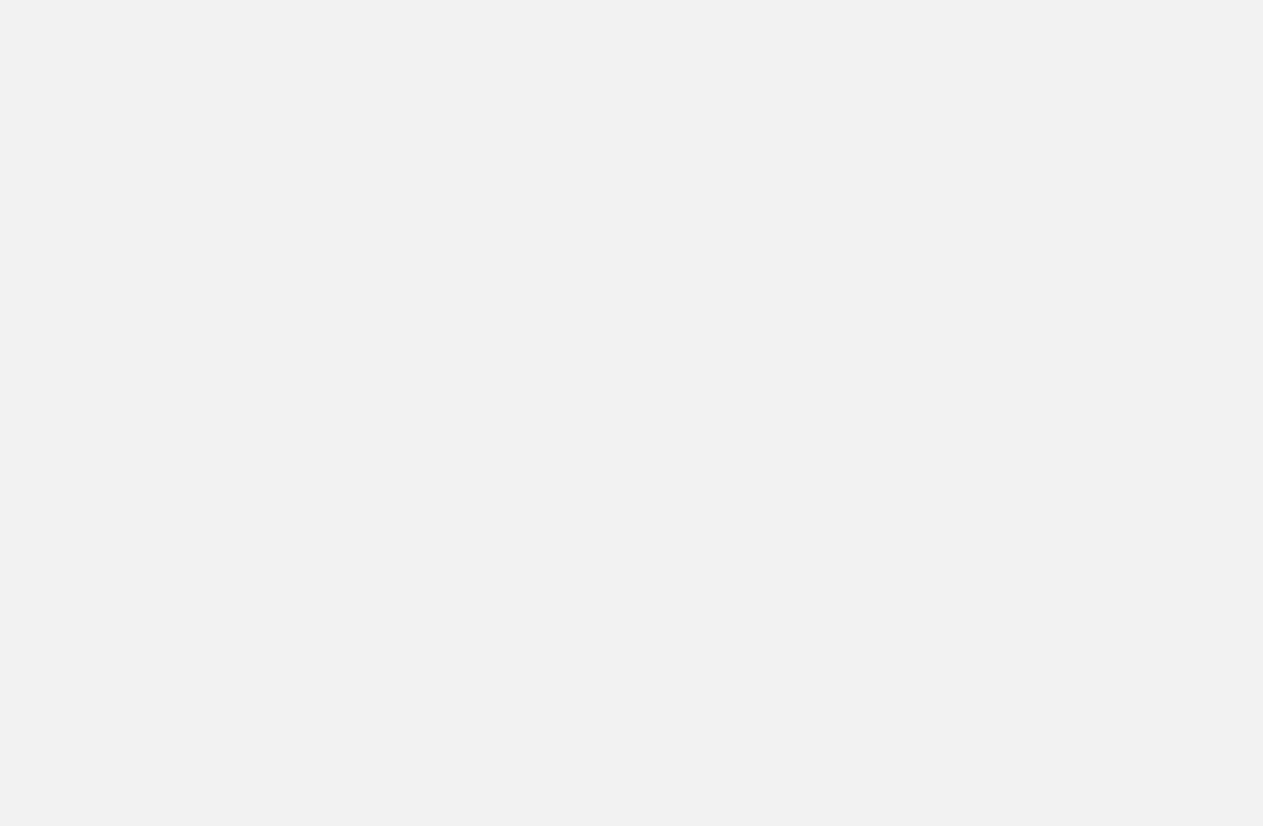 scroll, scrollTop: 0, scrollLeft: 0, axis: both 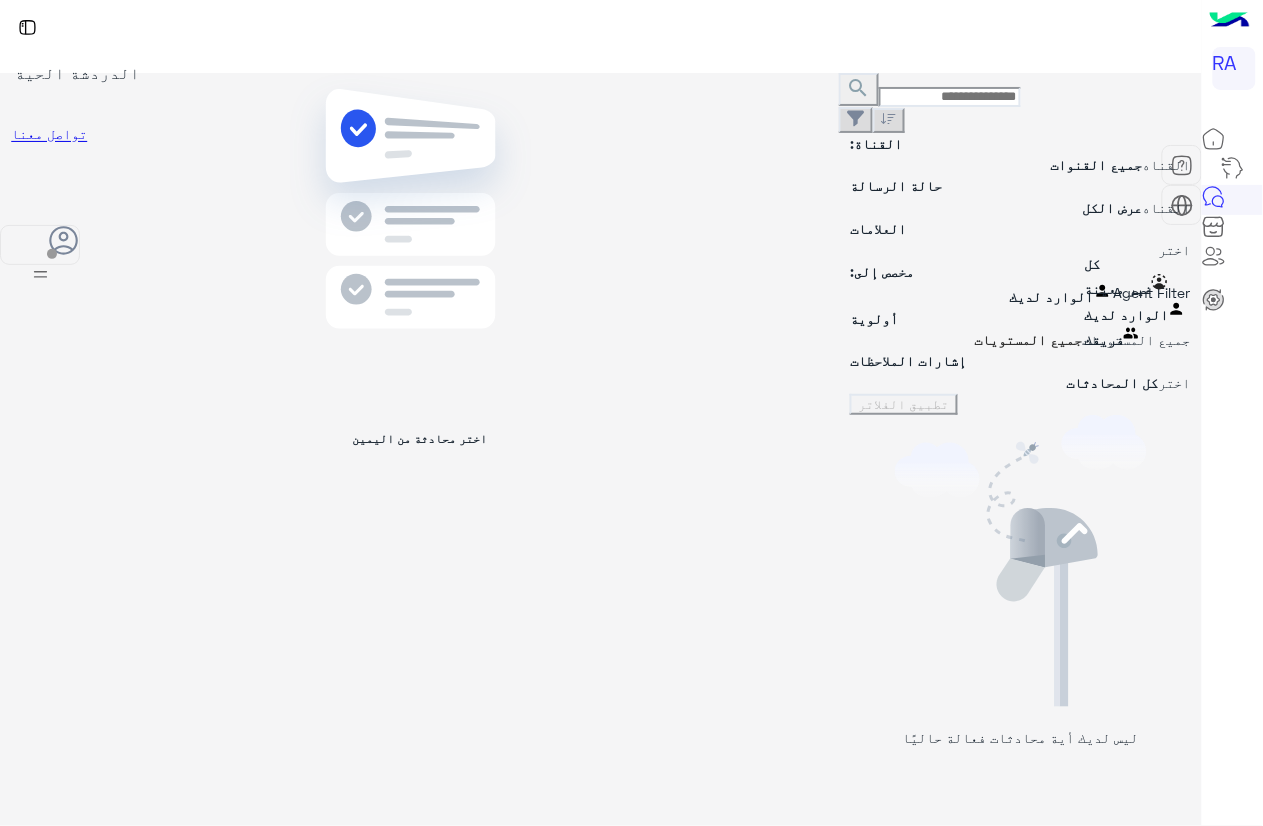 drag, startPoint x: 1127, startPoint y: 252, endPoint x: 1142, endPoint y: 340, distance: 89.26926 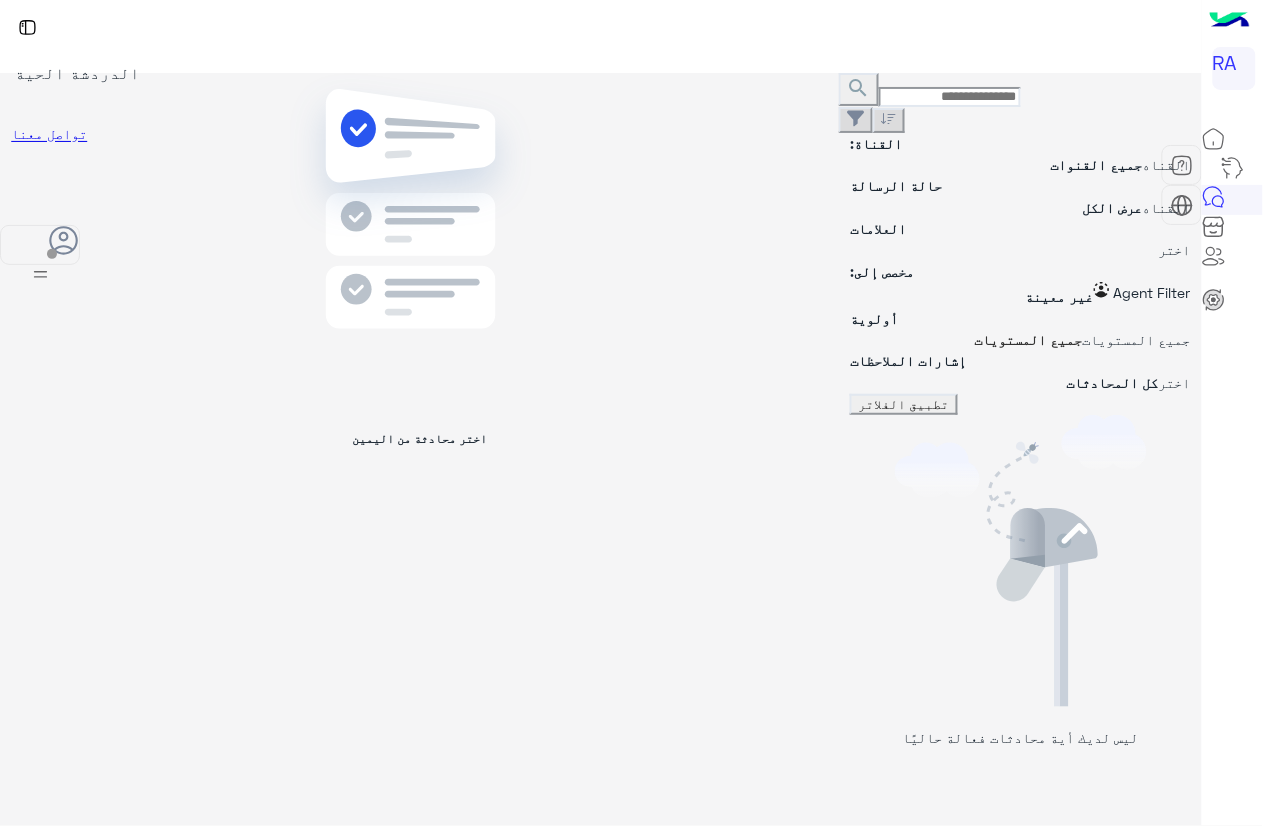 click on "تطبيق الفلاتر" at bounding box center (904, 404) 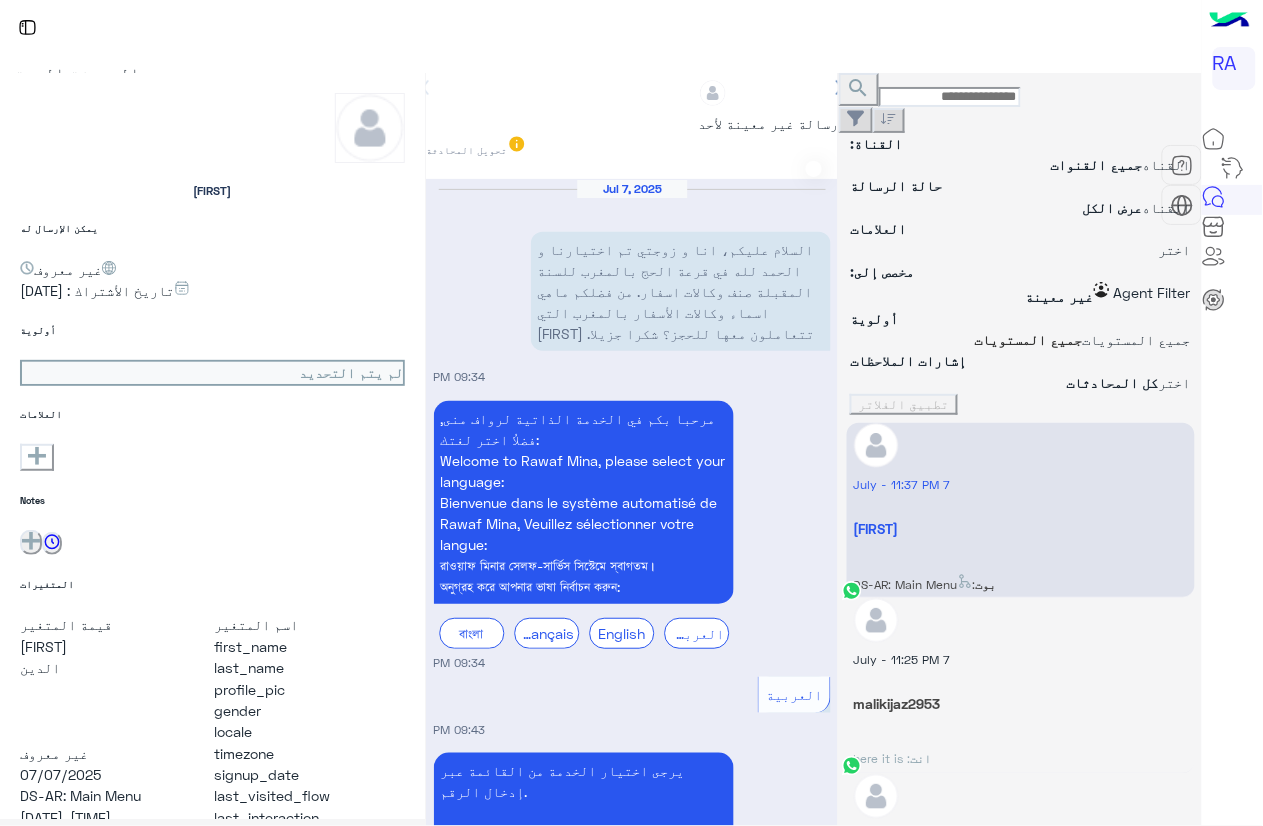 scroll, scrollTop: 1800, scrollLeft: 0, axis: vertical 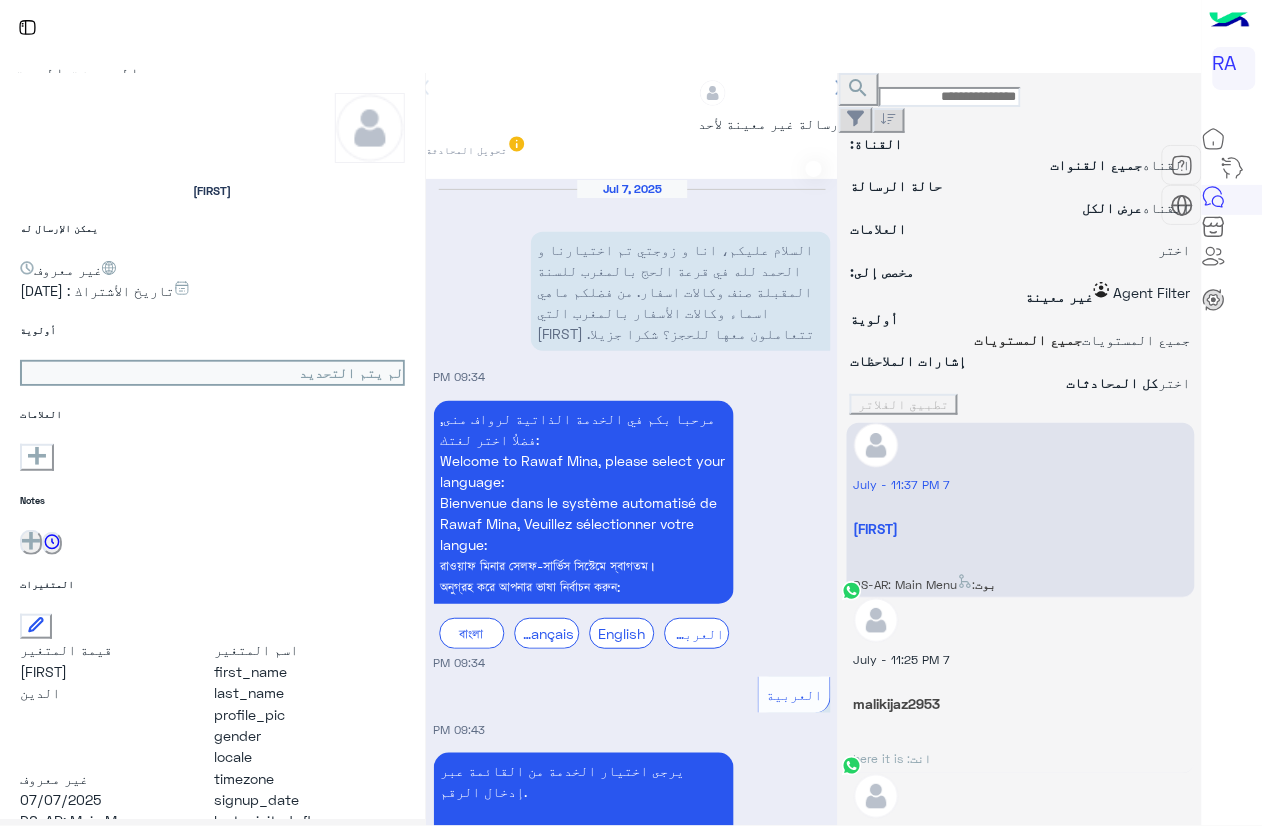 click at bounding box center (820, 169) 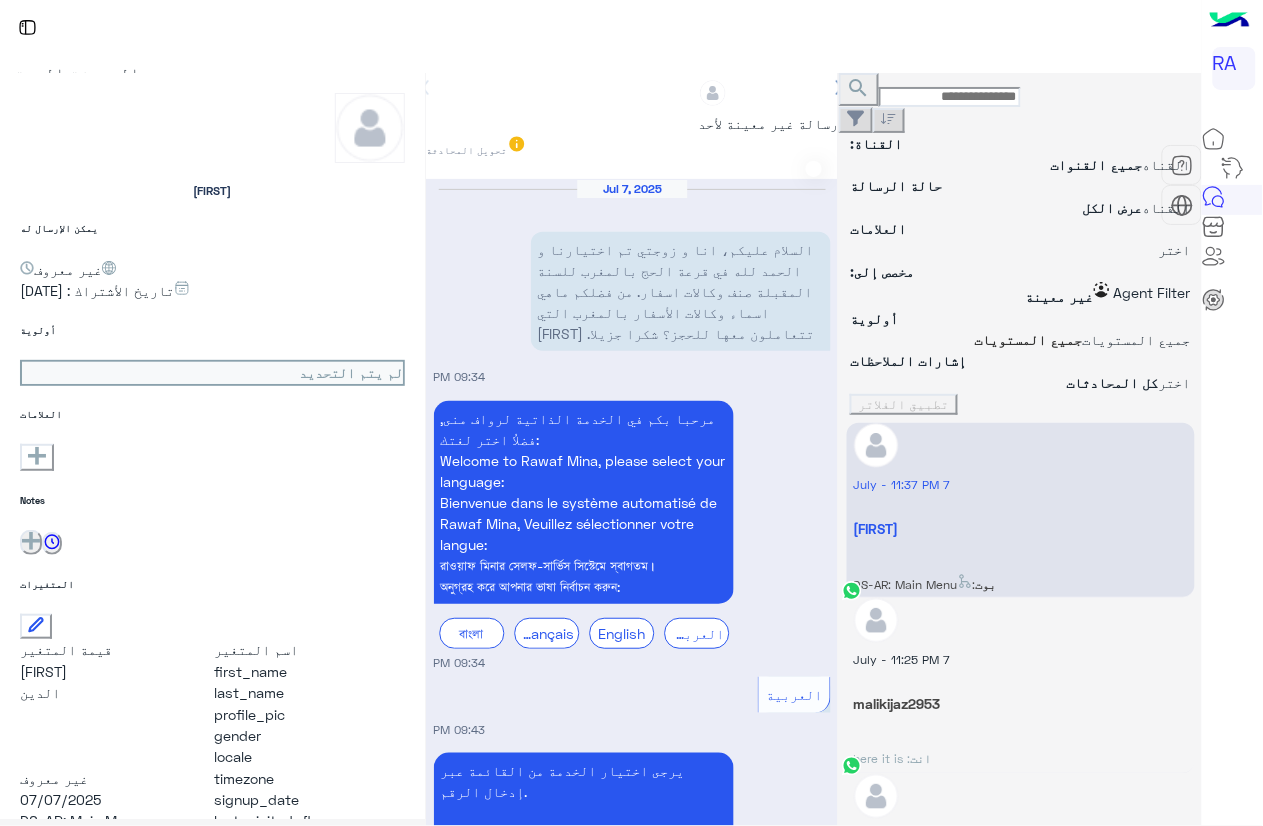 click at bounding box center [820, 169] 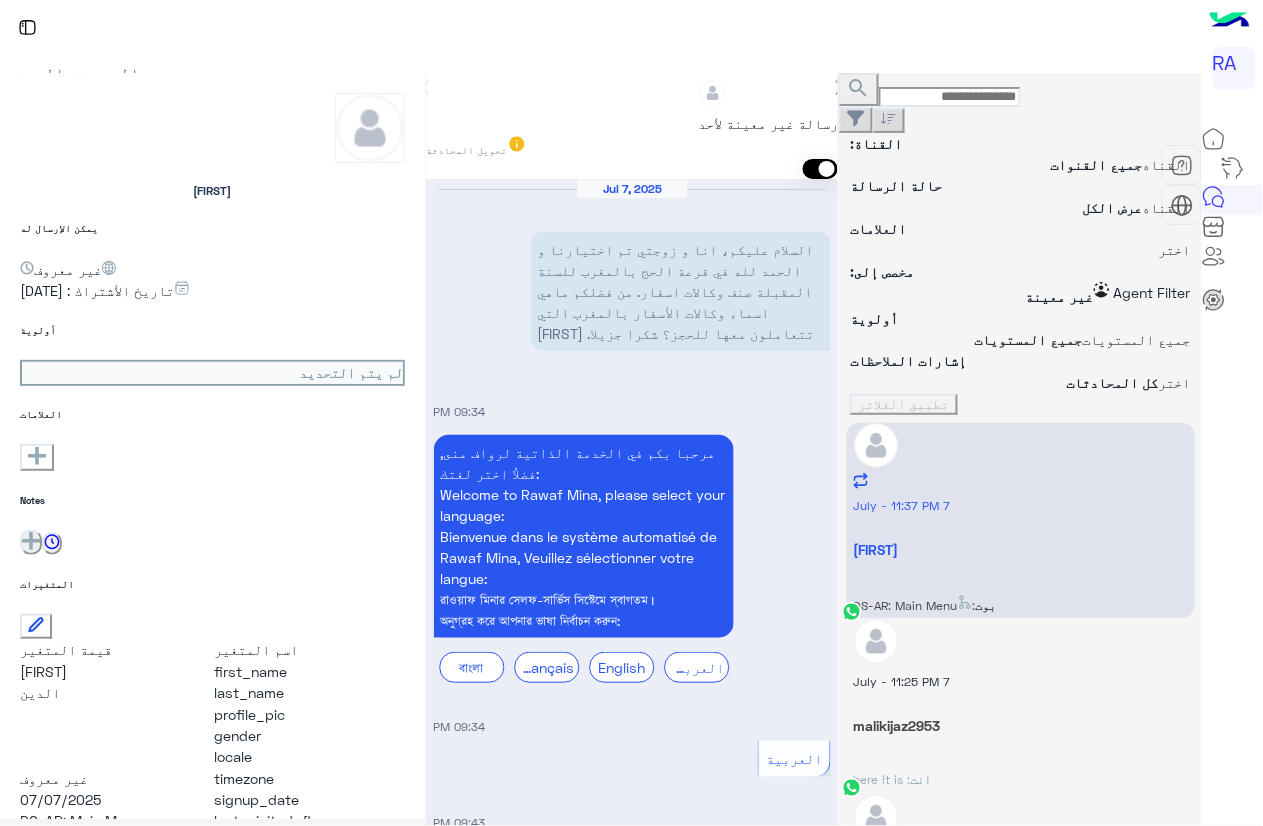 scroll, scrollTop: 2039, scrollLeft: 0, axis: vertical 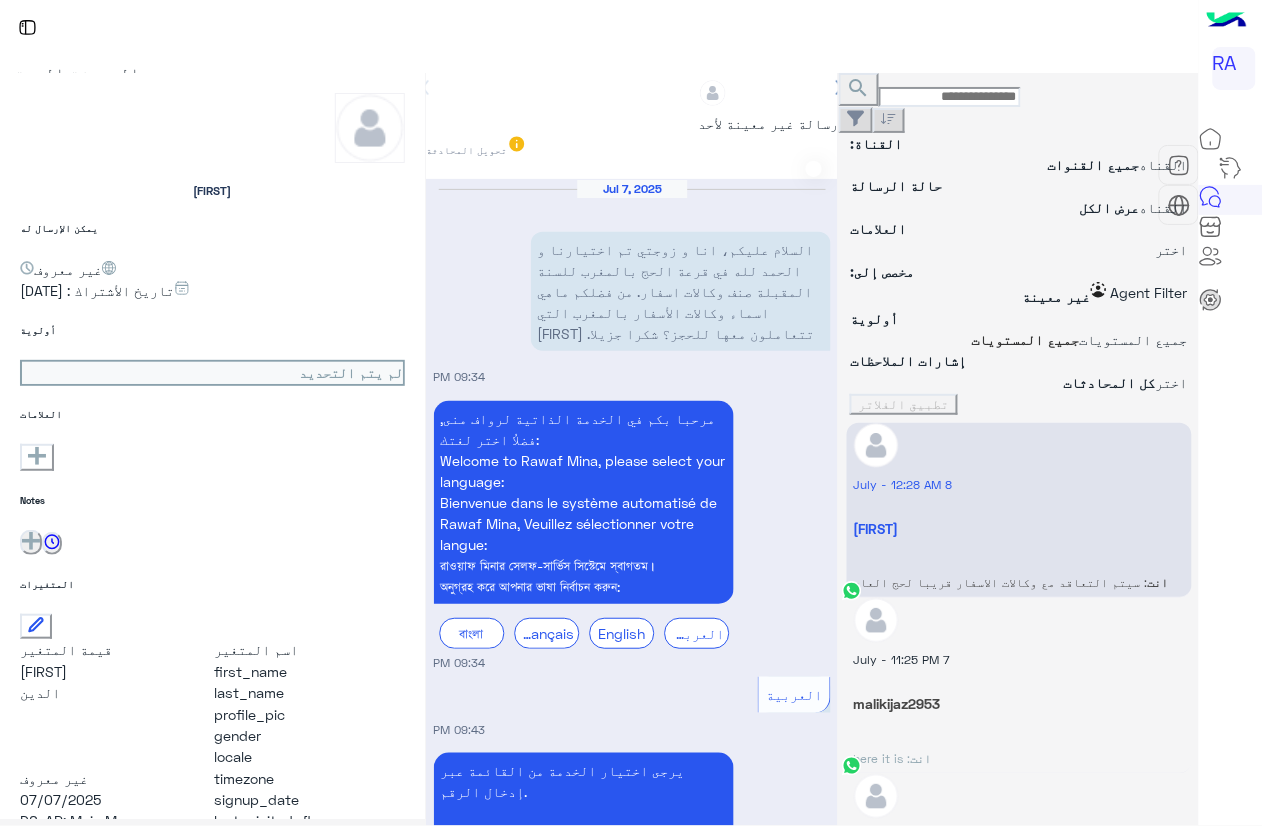 click on "إعادة تحميل" at bounding box center (1197, 1178) 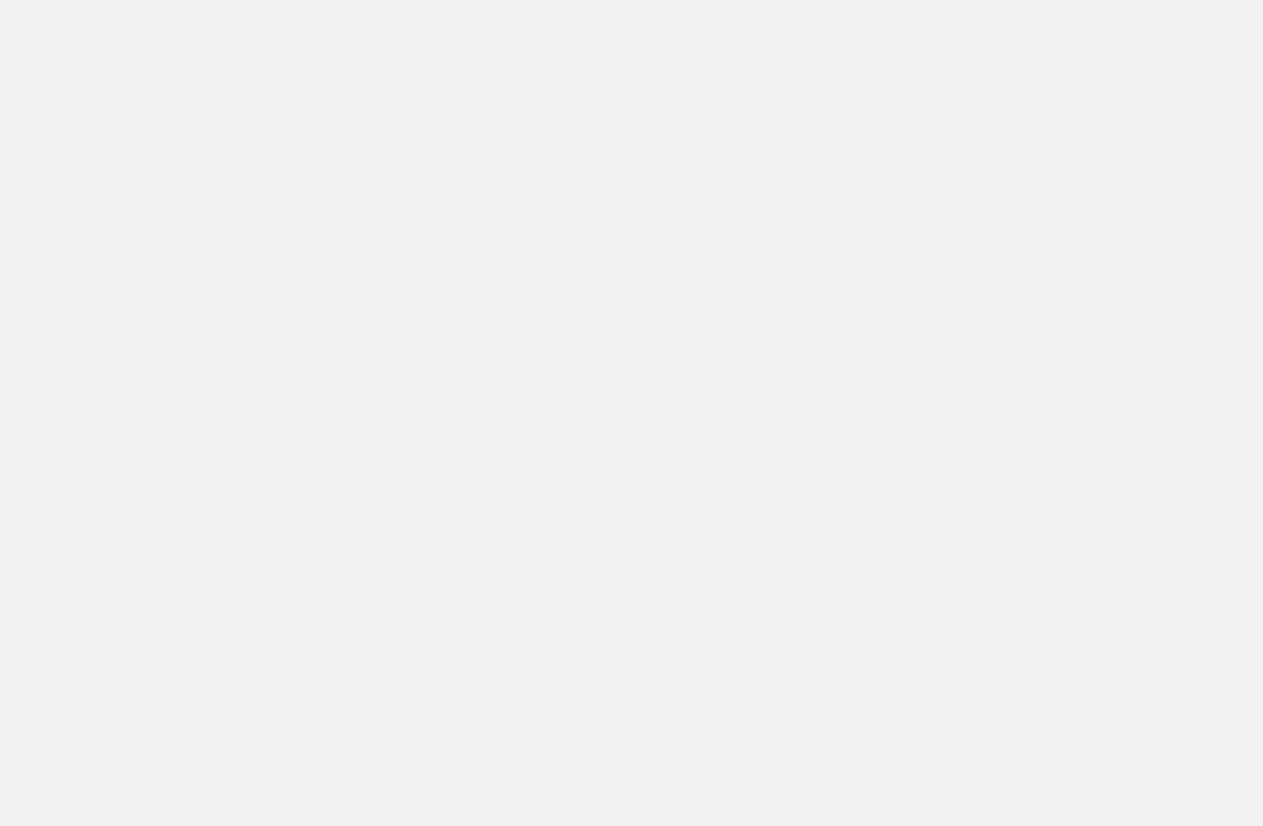 scroll, scrollTop: 0, scrollLeft: 0, axis: both 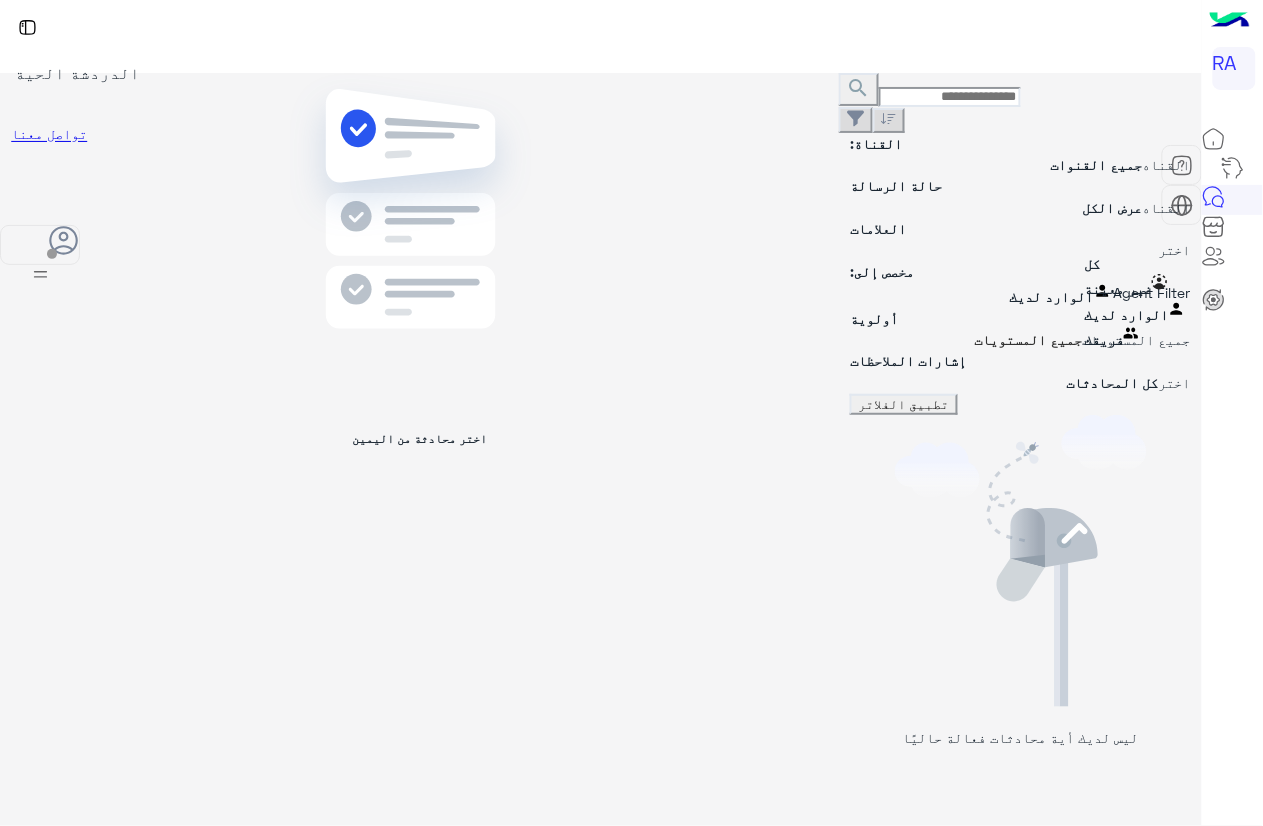 click on "Agent Filter  الوارد لديك" at bounding box center (1020, 294) 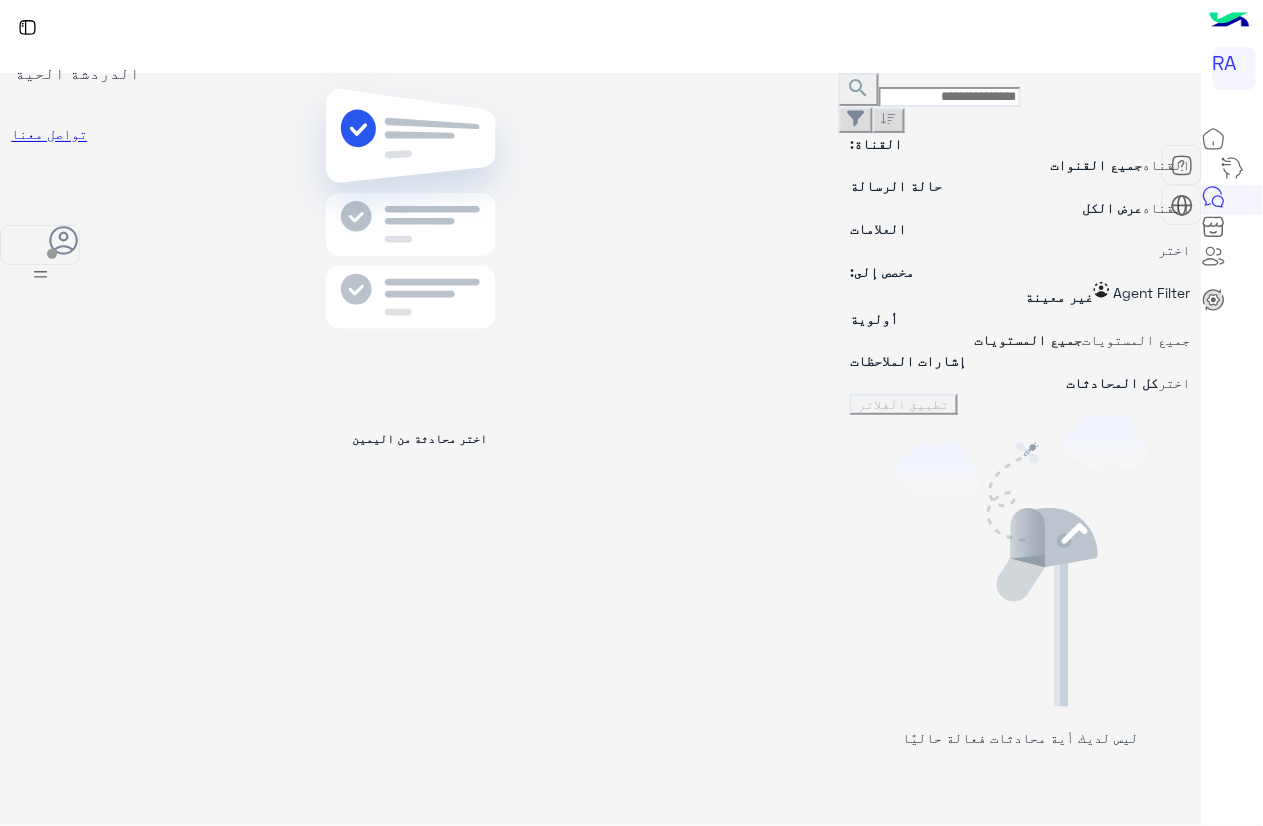 click on "search القناة: القناه جميع القنوات حالة الرسالة القناه عرض الكل العلامات اختر مخصص إلى: Agent Filter غير معينة  أولوية جميع المستويات جميع المستويات إشارات الملاحظات اختر كل المحادثات تطبيق الفلاتر ليس لديك أية محادثات فعالة حاليًا  اختر محادثة من اليمين" at bounding box center [601, 453] 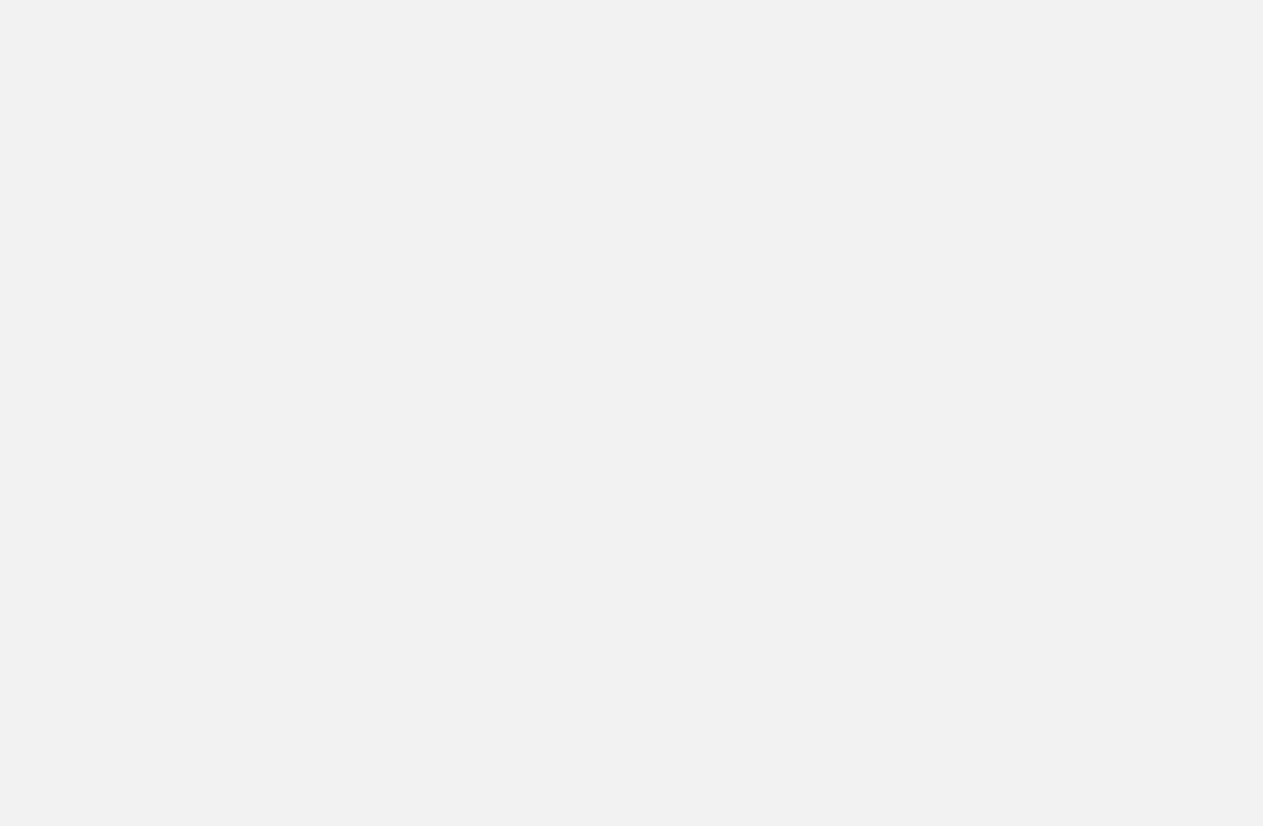 scroll, scrollTop: 0, scrollLeft: 0, axis: both 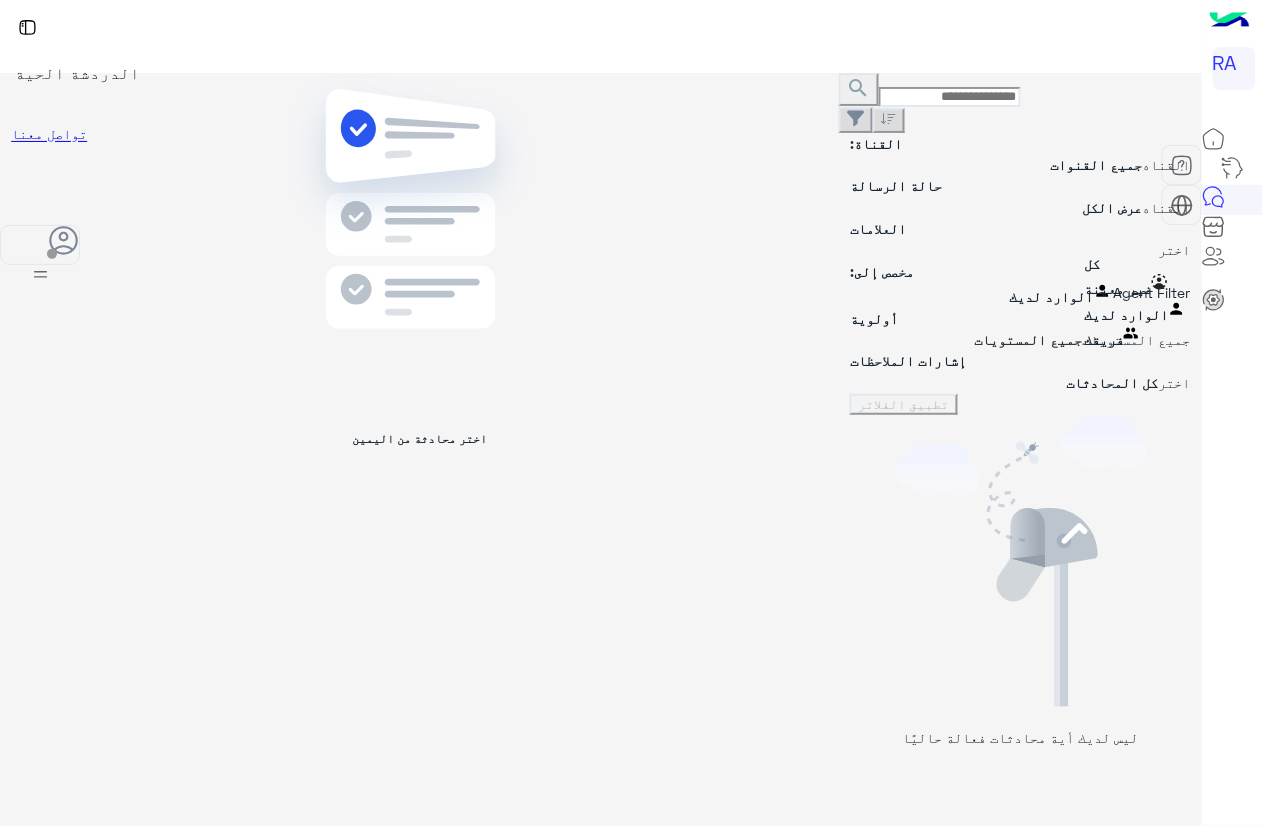 drag, startPoint x: 1105, startPoint y: 228, endPoint x: 1118, endPoint y: 322, distance: 94.89468 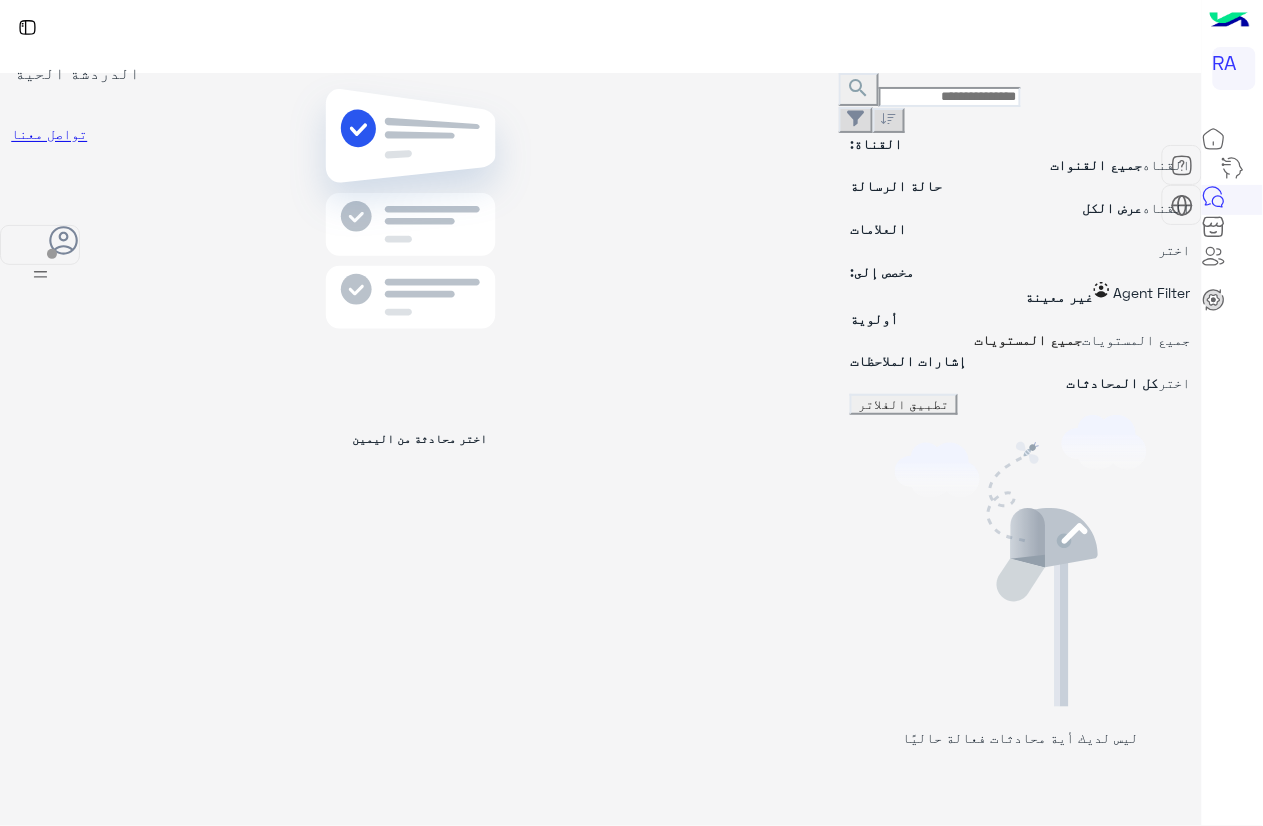 click on "تطبيق الفلاتر" at bounding box center (904, 404) 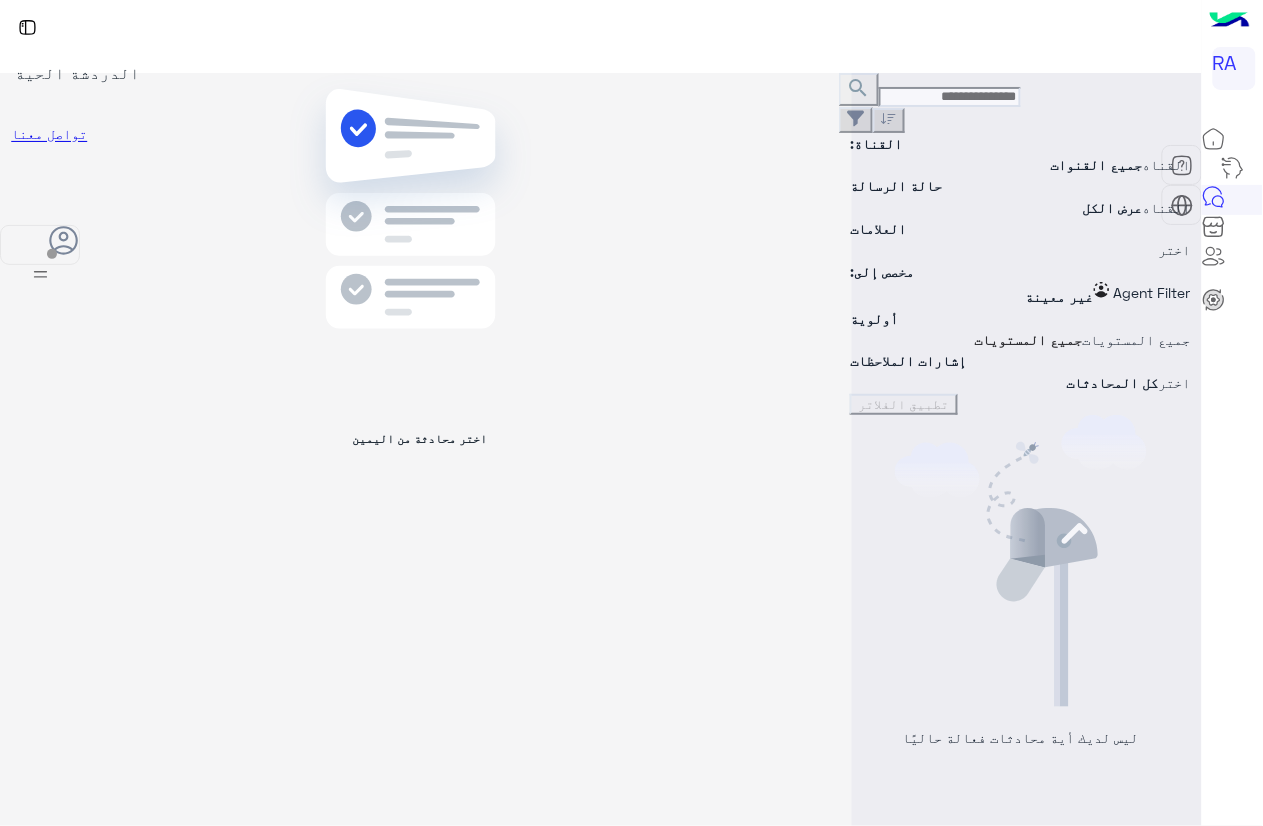 click at bounding box center (1027, 421) 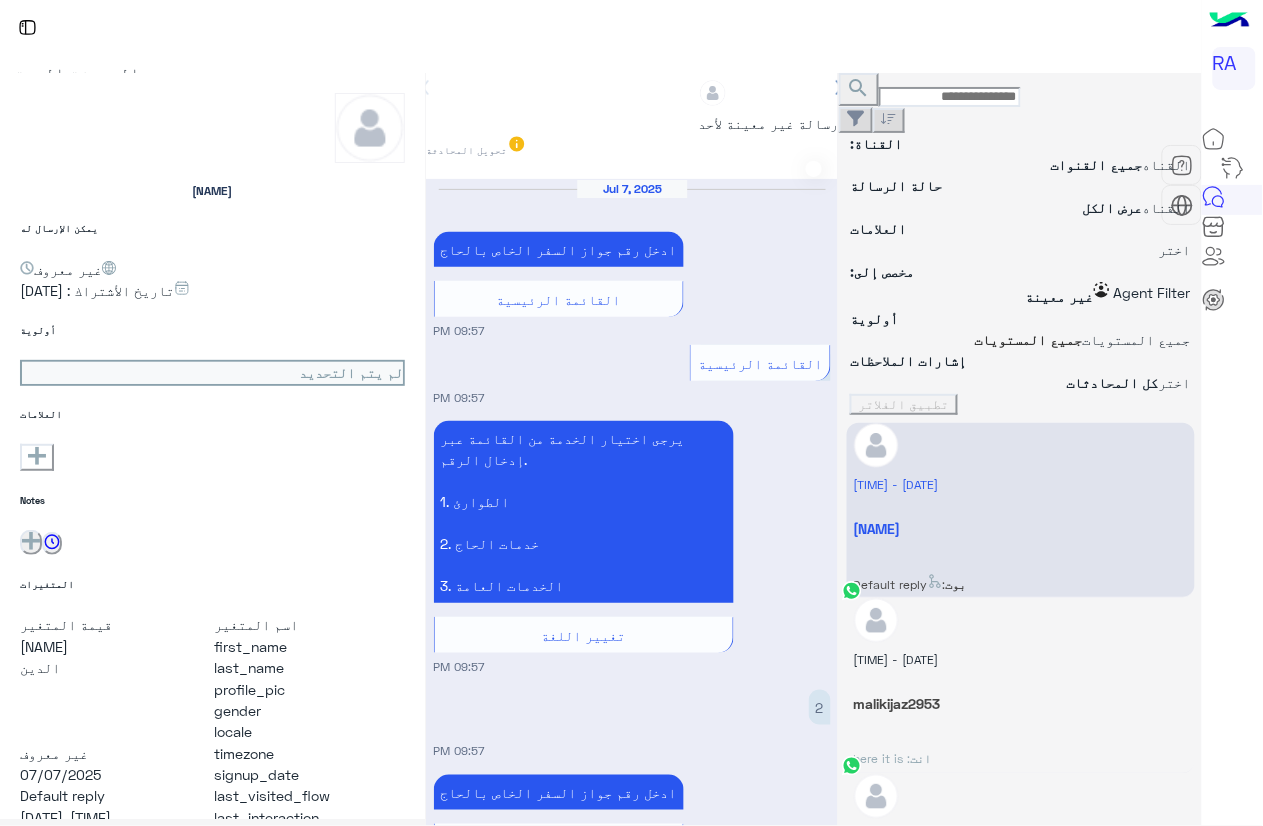 scroll, scrollTop: 1532, scrollLeft: 0, axis: vertical 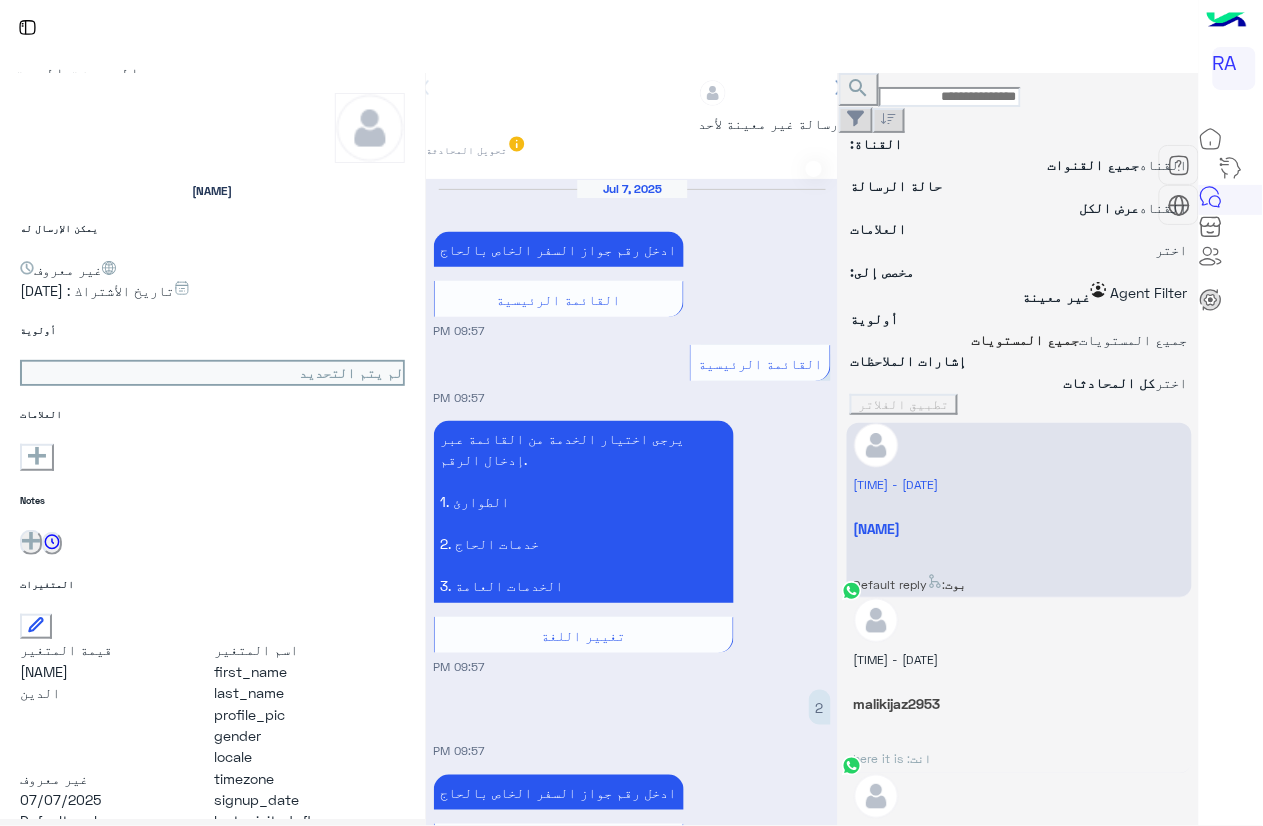 click on "إعادة تحميل" at bounding box center (1197, 1178) 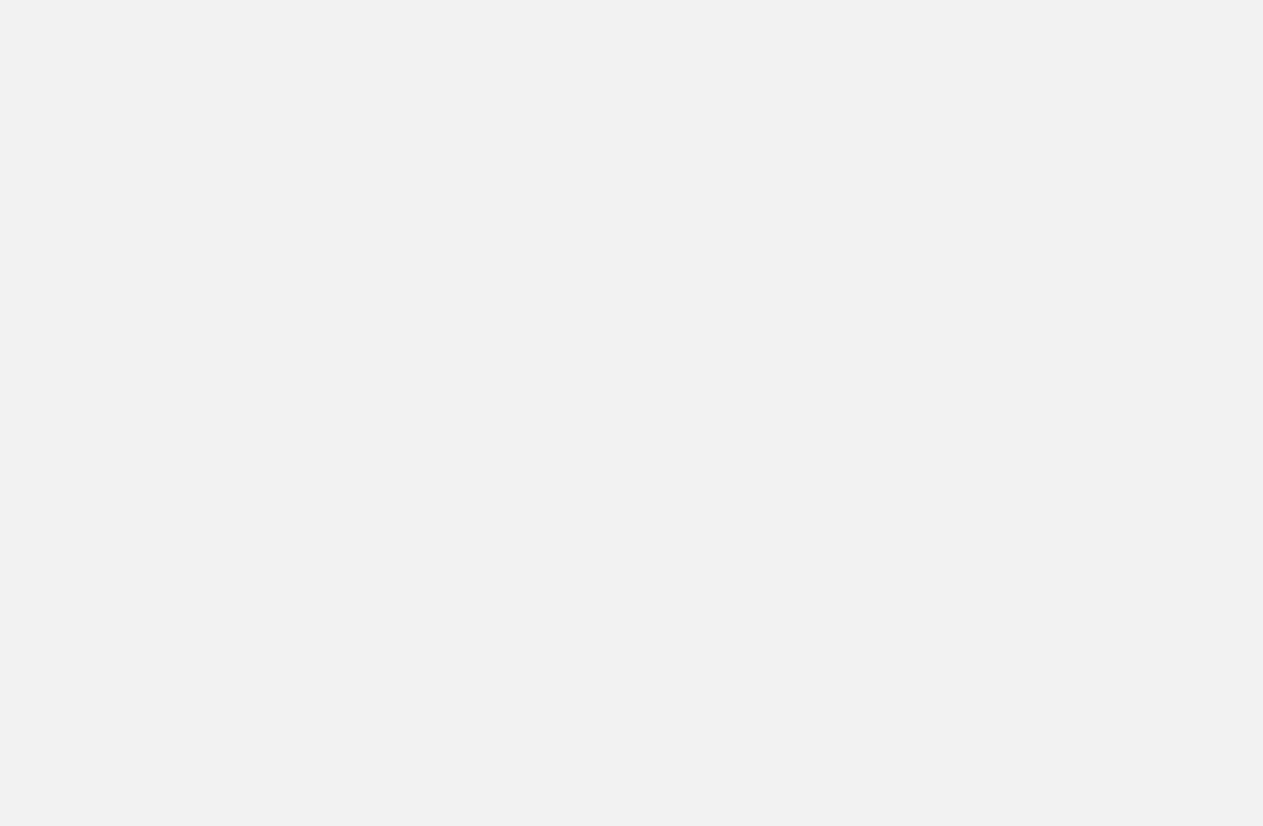 scroll, scrollTop: 0, scrollLeft: 0, axis: both 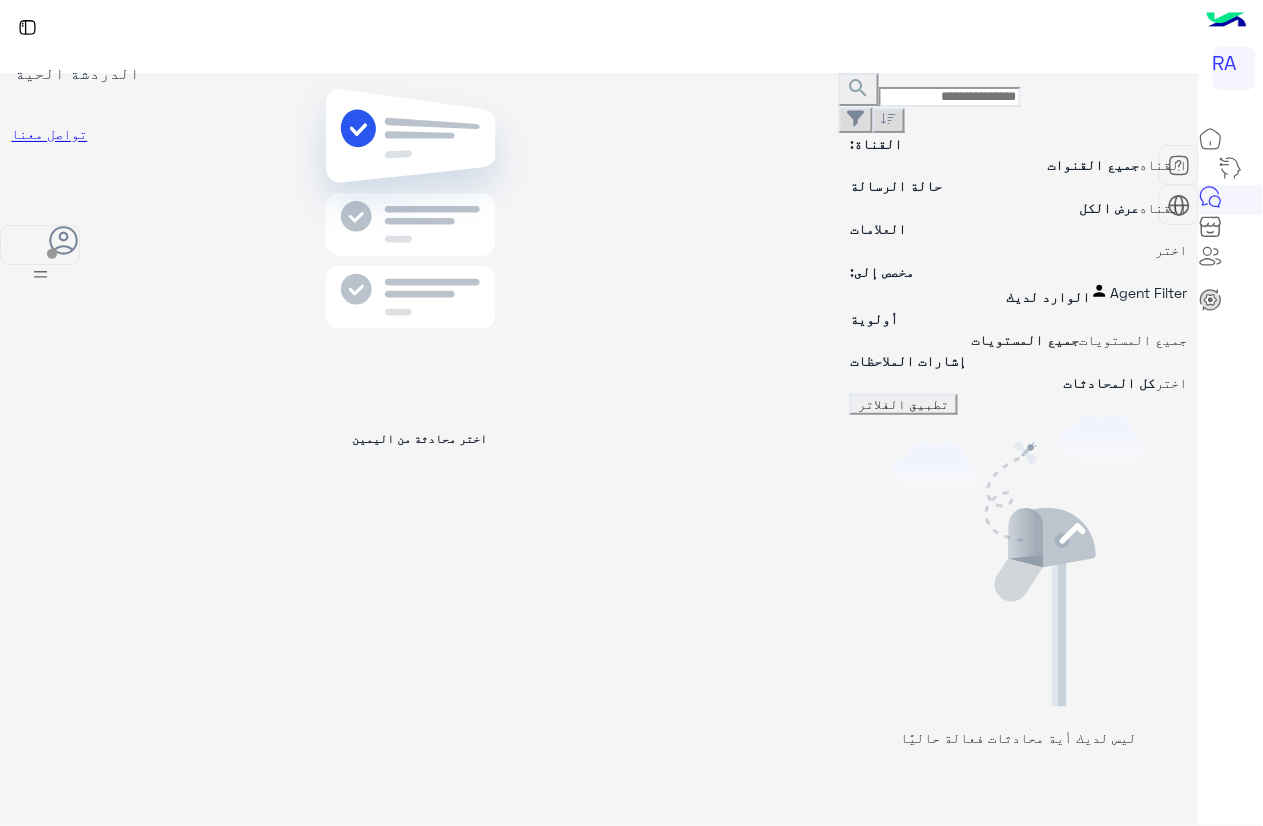 click on "إعادة تحميل" at bounding box center [1197, 1178] 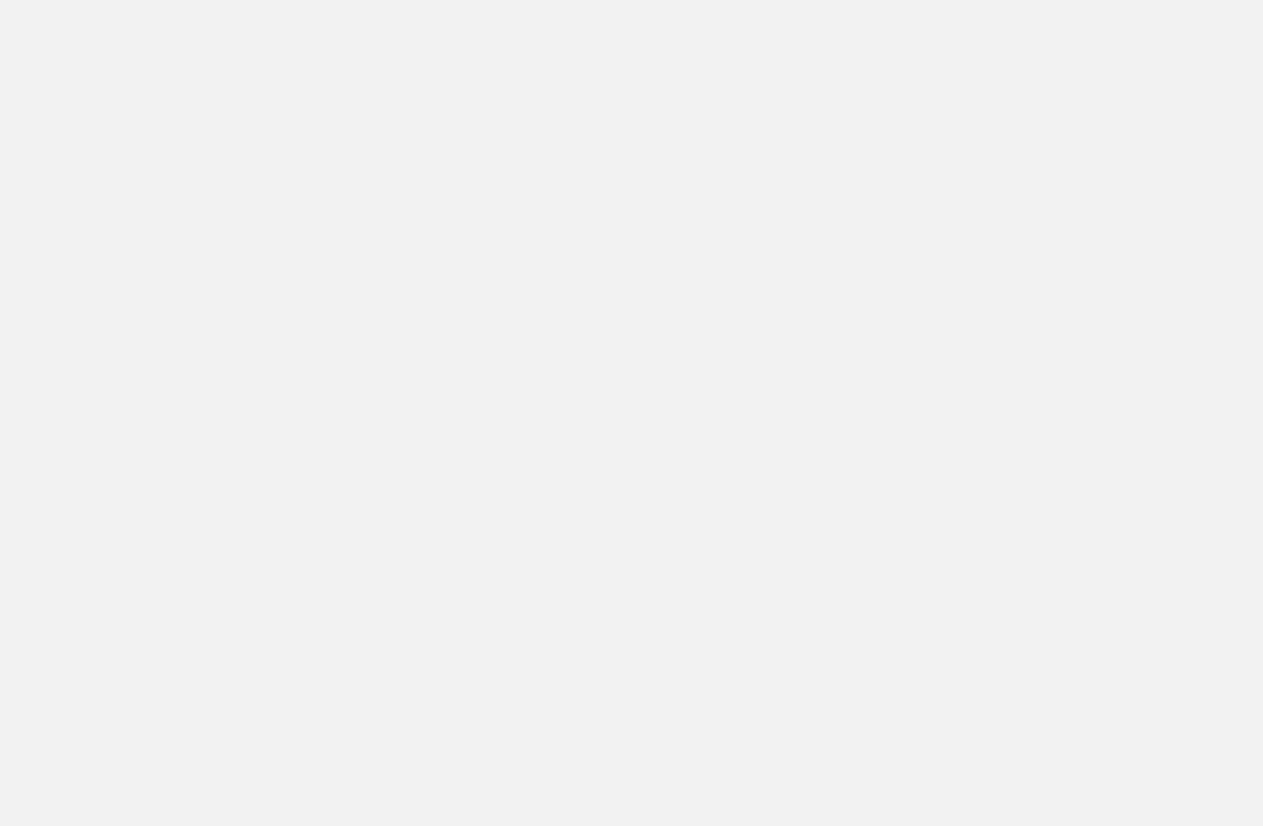 scroll, scrollTop: 0, scrollLeft: 0, axis: both 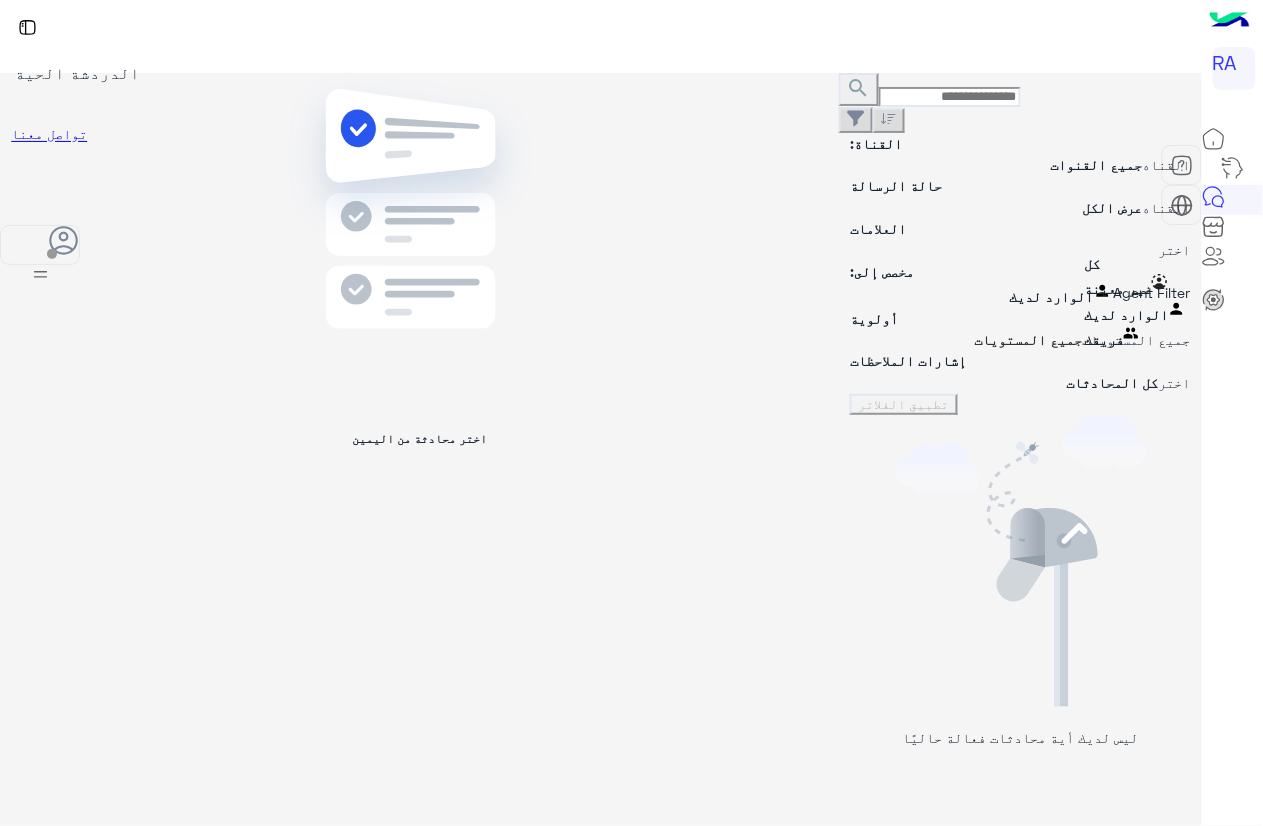 click at bounding box center (1020, 292) 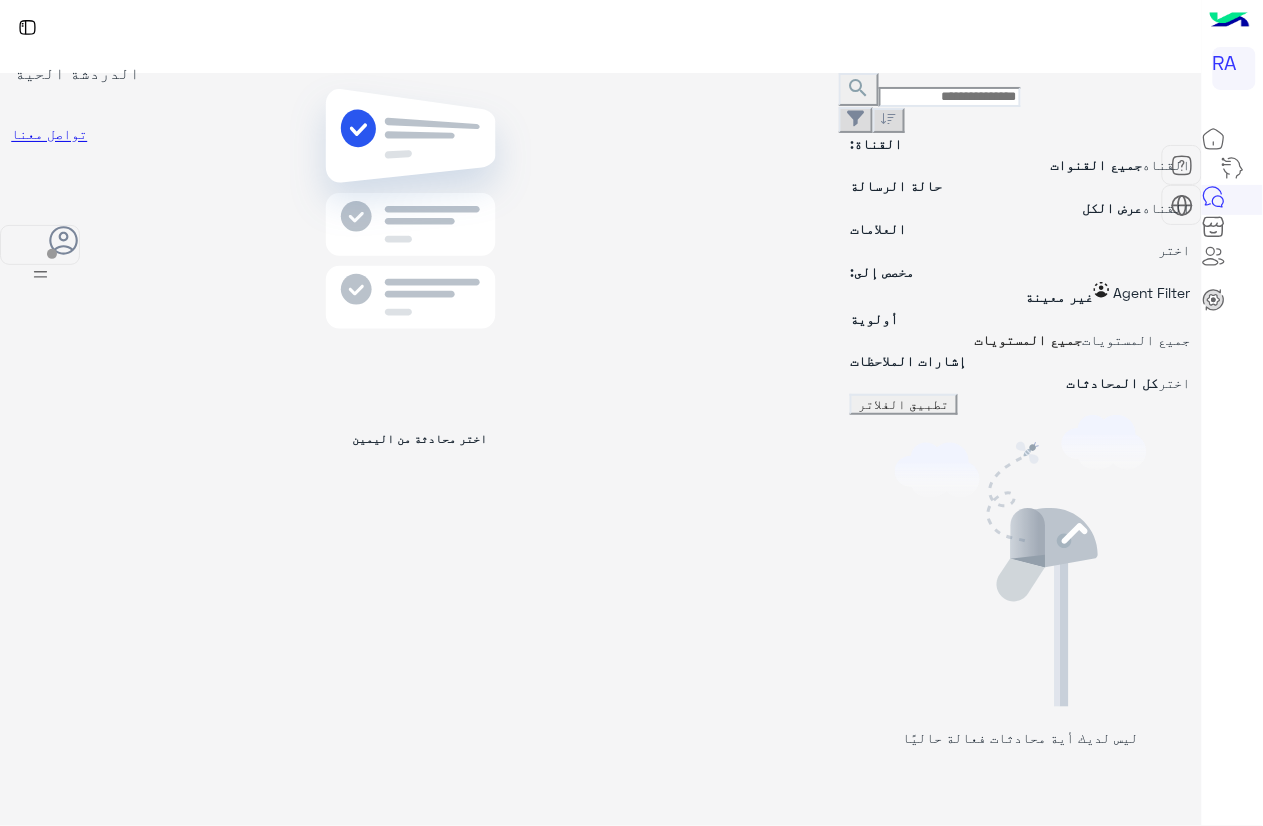 click on "تطبيق الفلاتر" at bounding box center [904, 404] 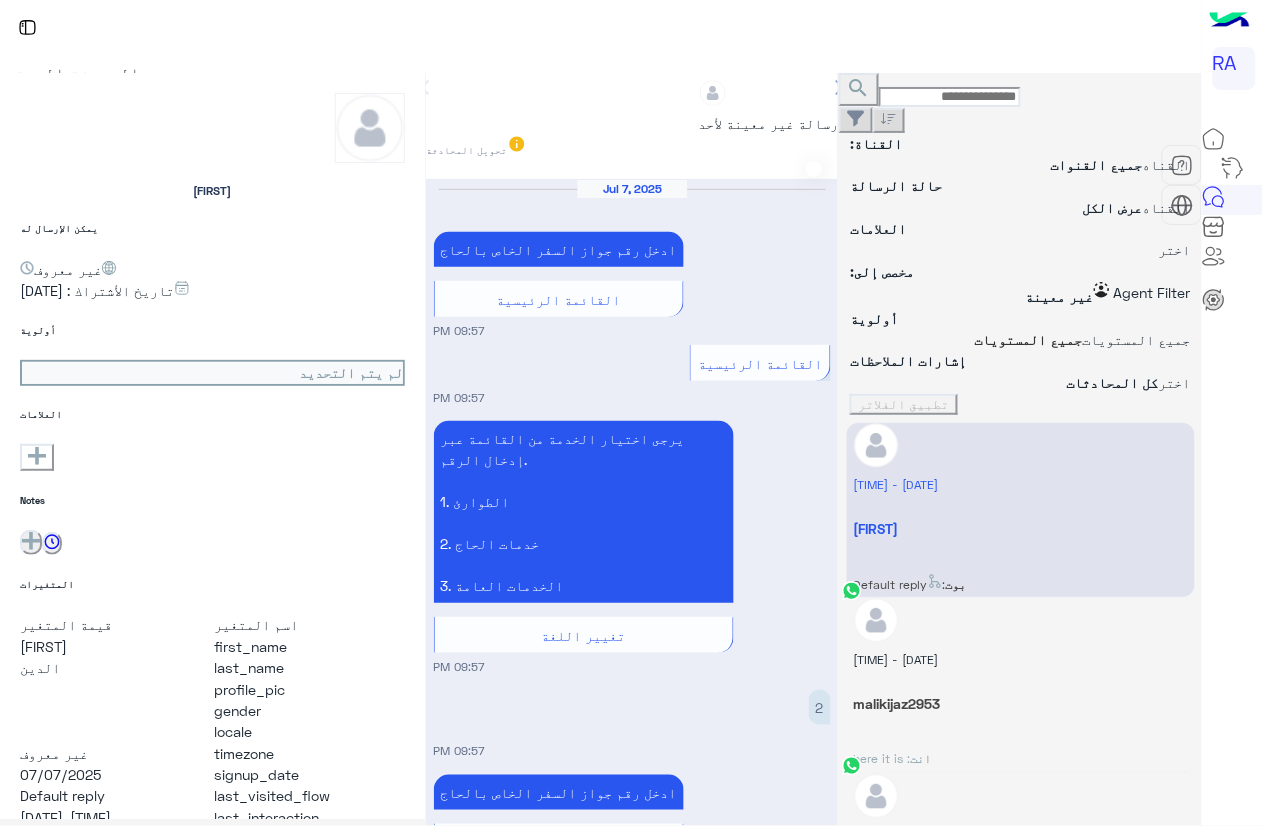 scroll, scrollTop: 1532, scrollLeft: 0, axis: vertical 